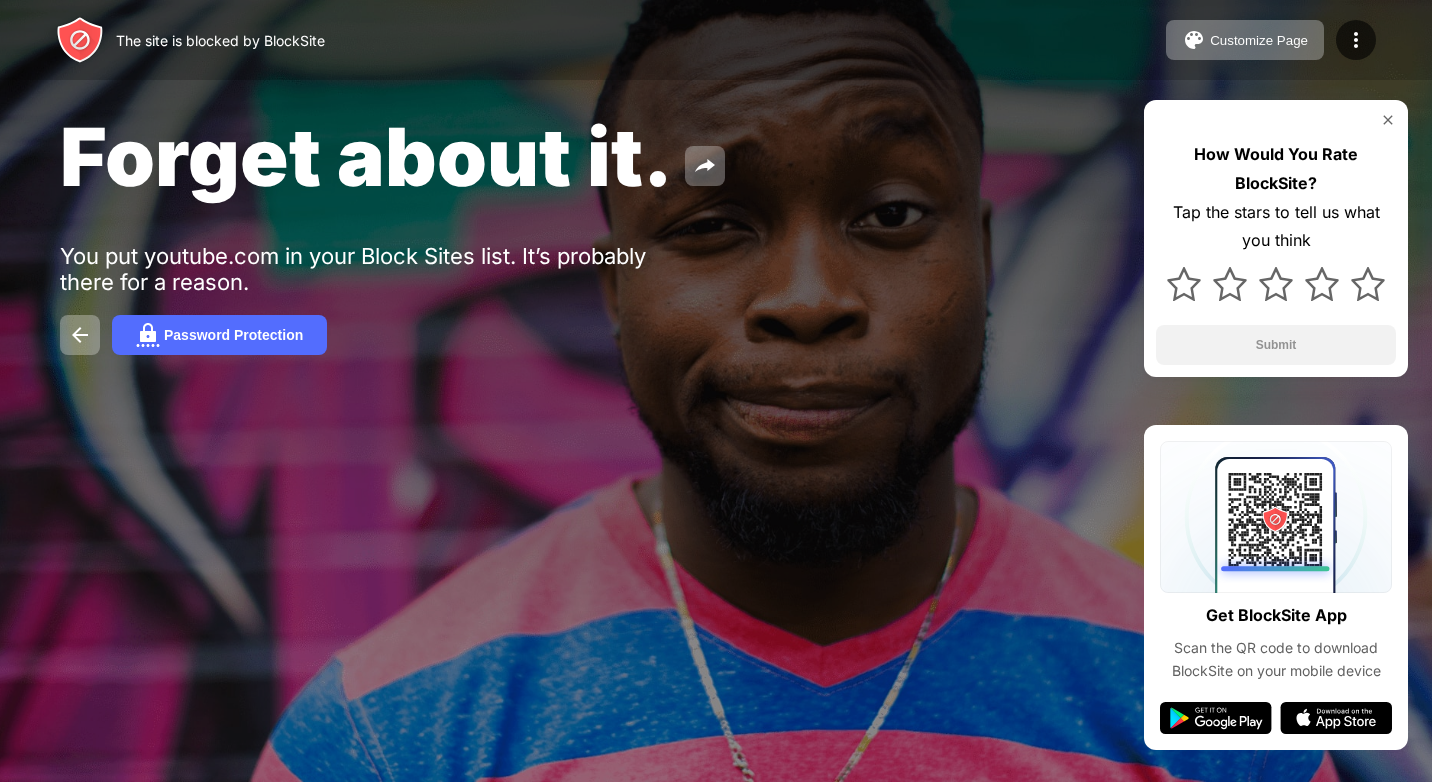 scroll, scrollTop: 0, scrollLeft: 0, axis: both 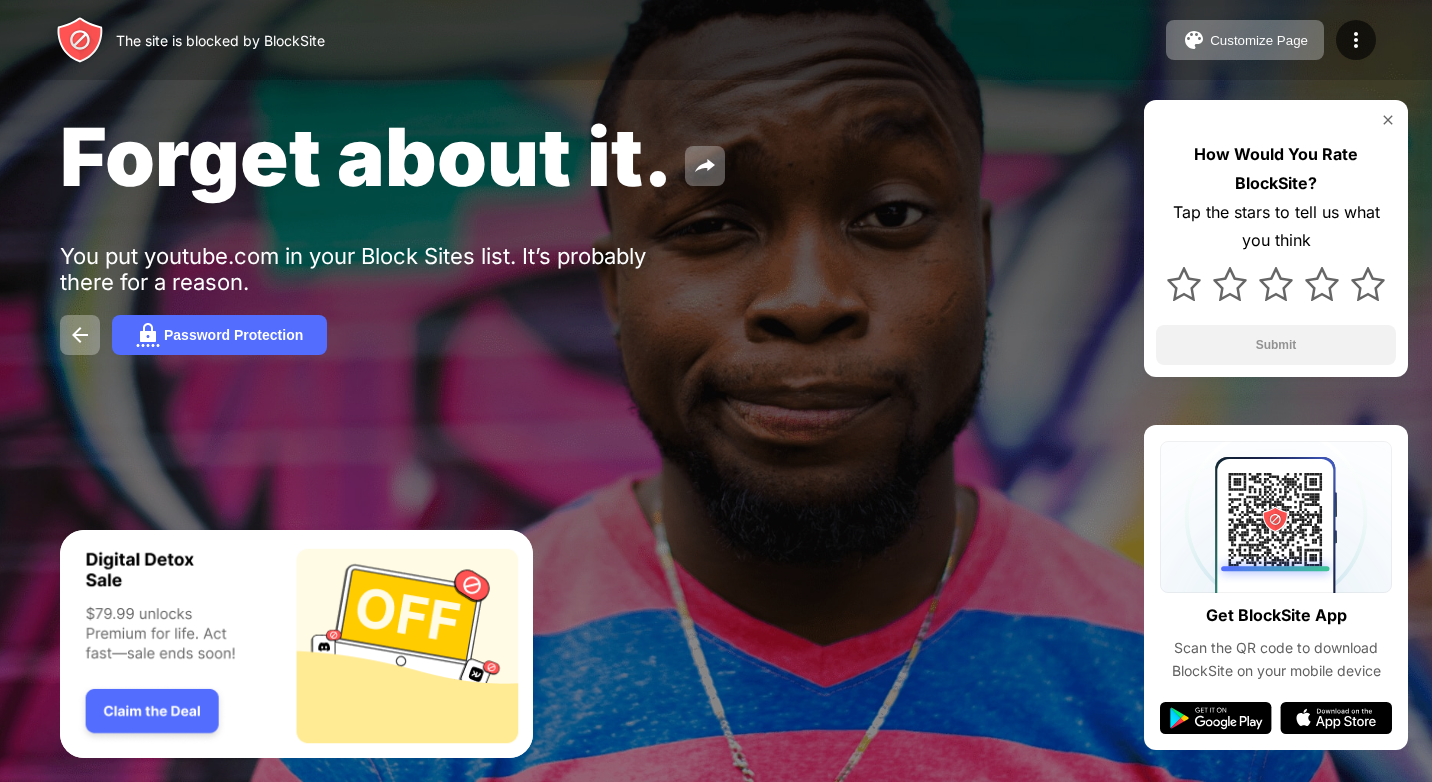 click on "You put youtube.com in your Block Sites list. It’s probably there for a reason." at bounding box center (369, 269) 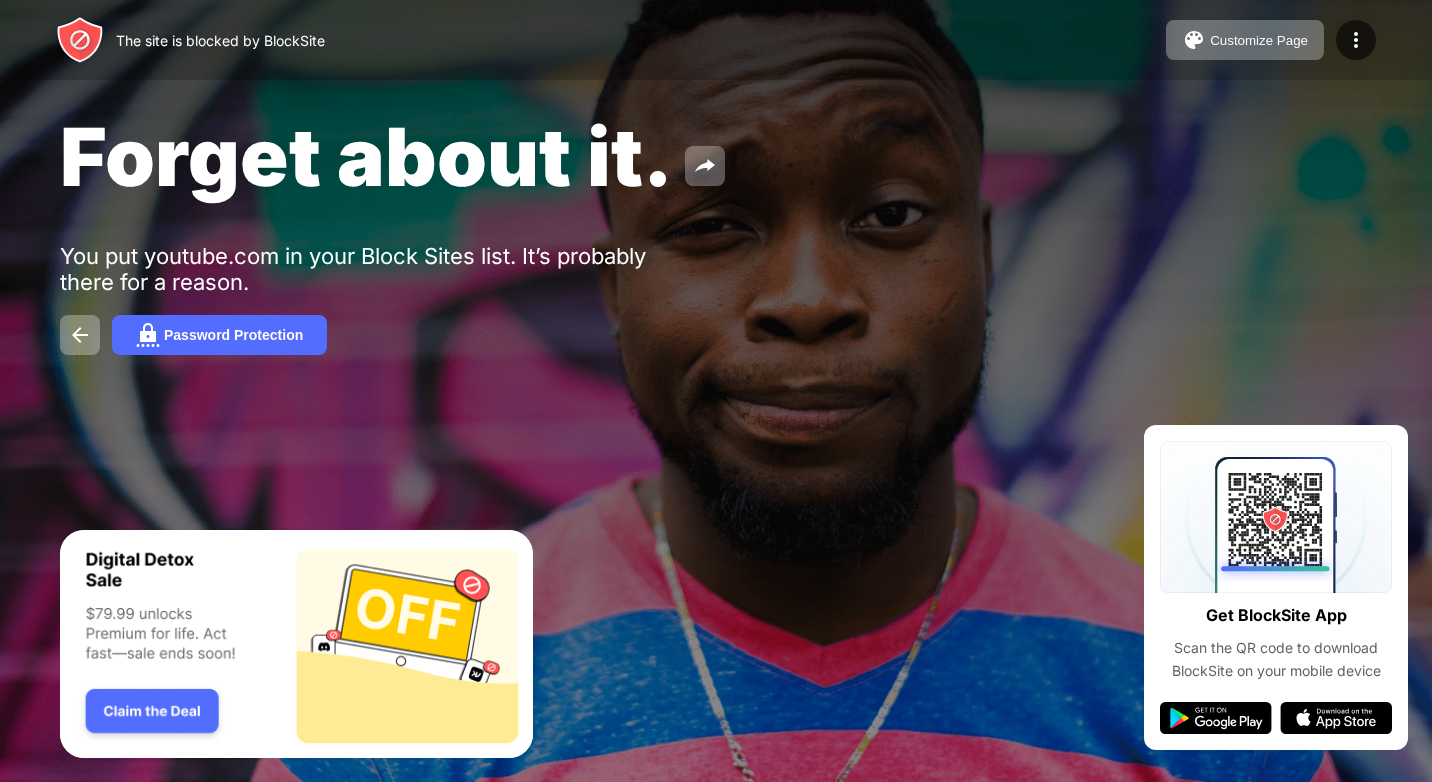 click on "Forget about it. You put youtube.com in your Block Sites list. It’s probably there for a reason. Password Protection" at bounding box center (716, 231) 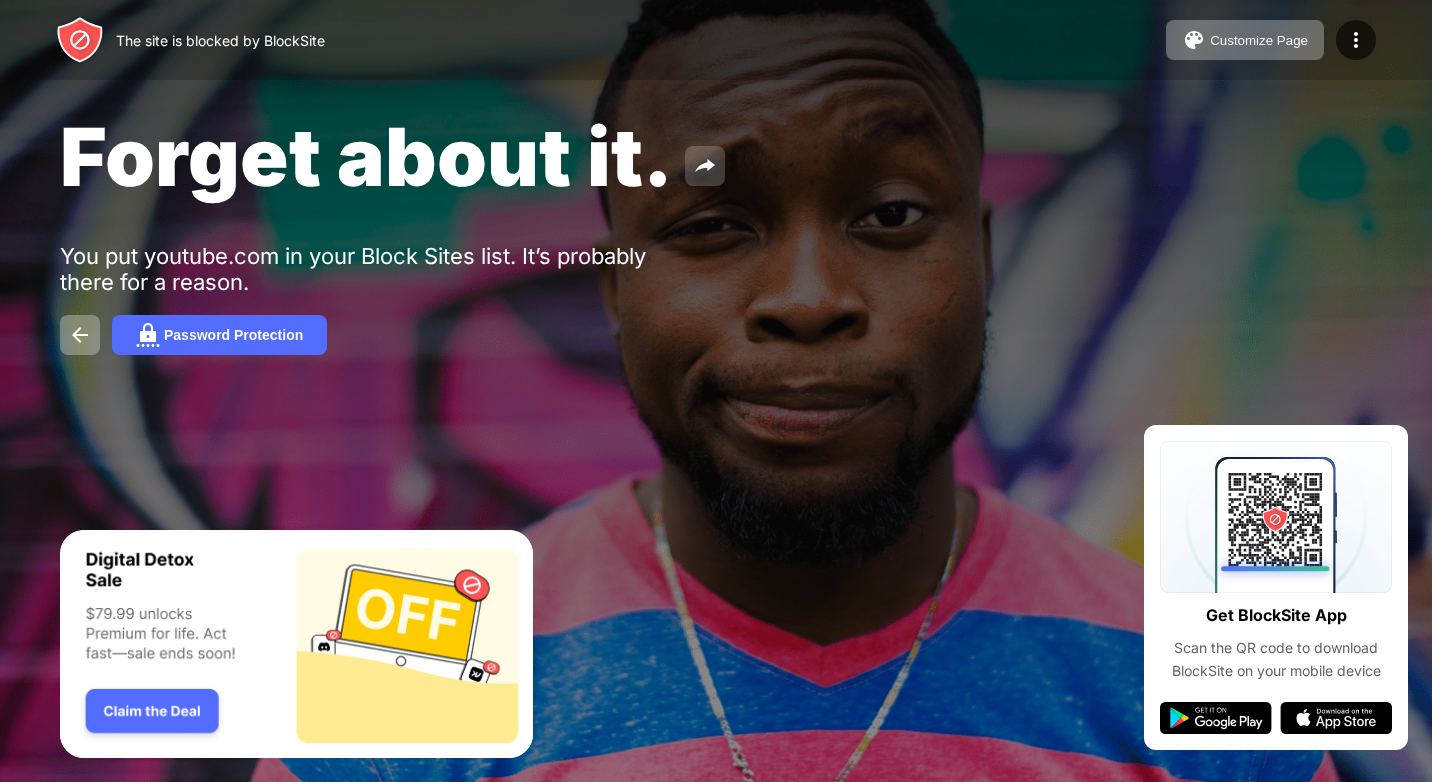 click at bounding box center [705, 166] 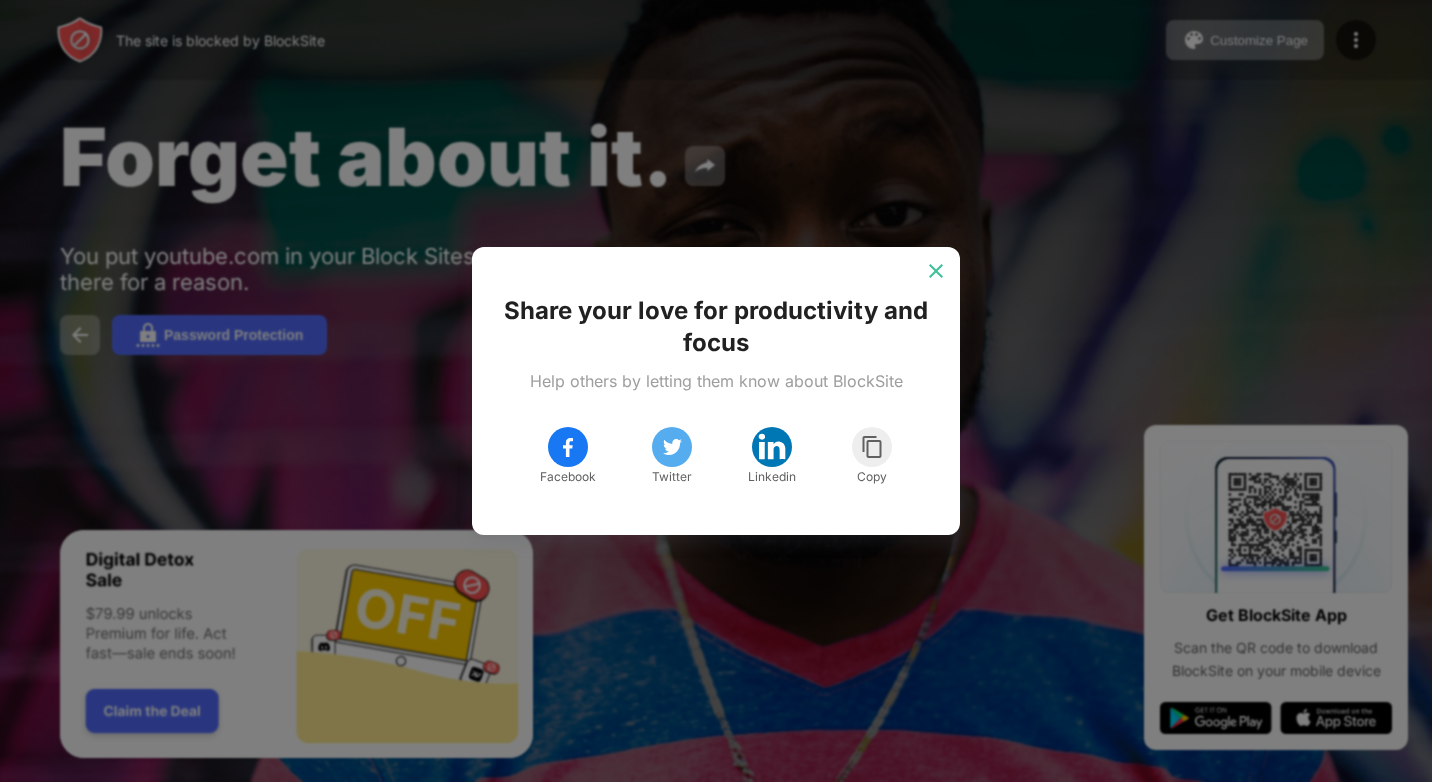 click at bounding box center (936, 271) 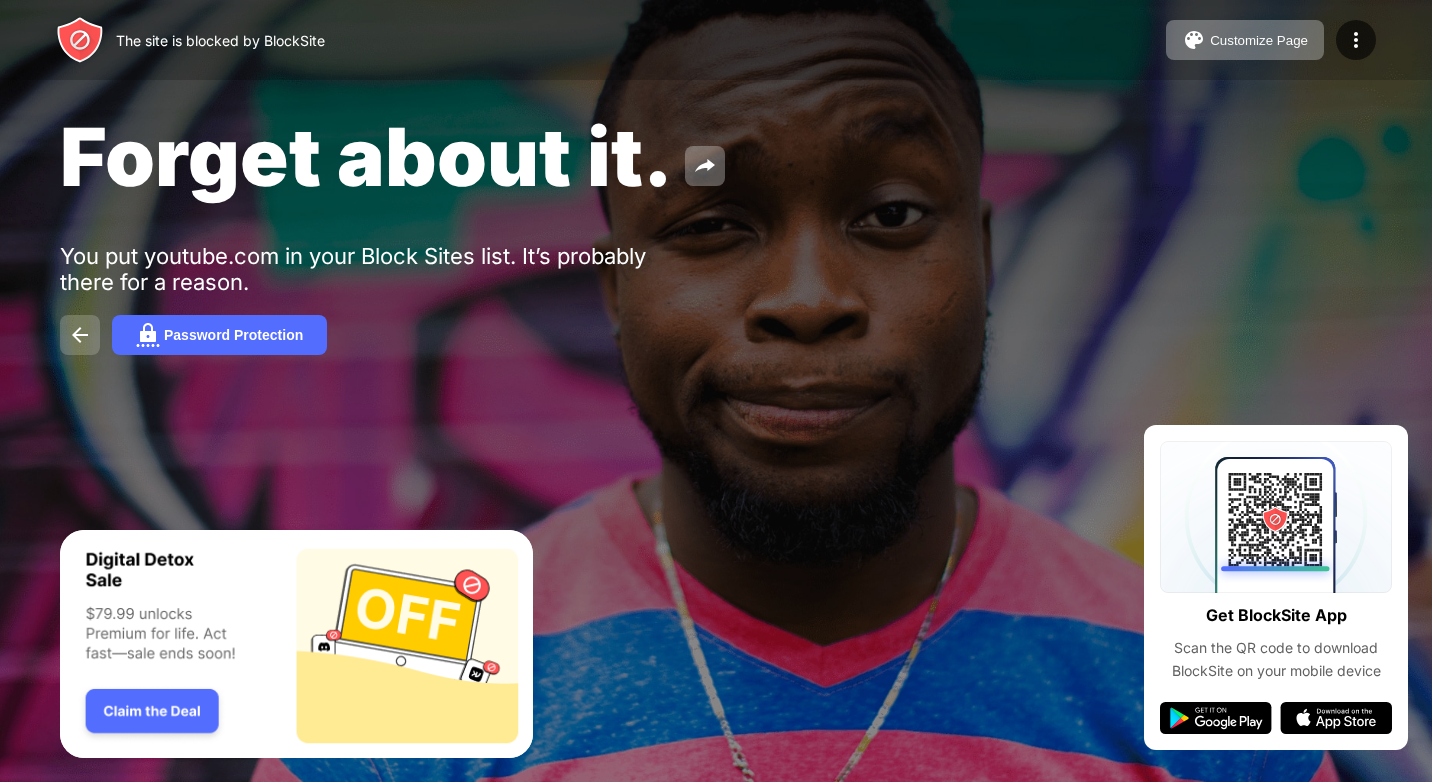 click at bounding box center (80, 335) 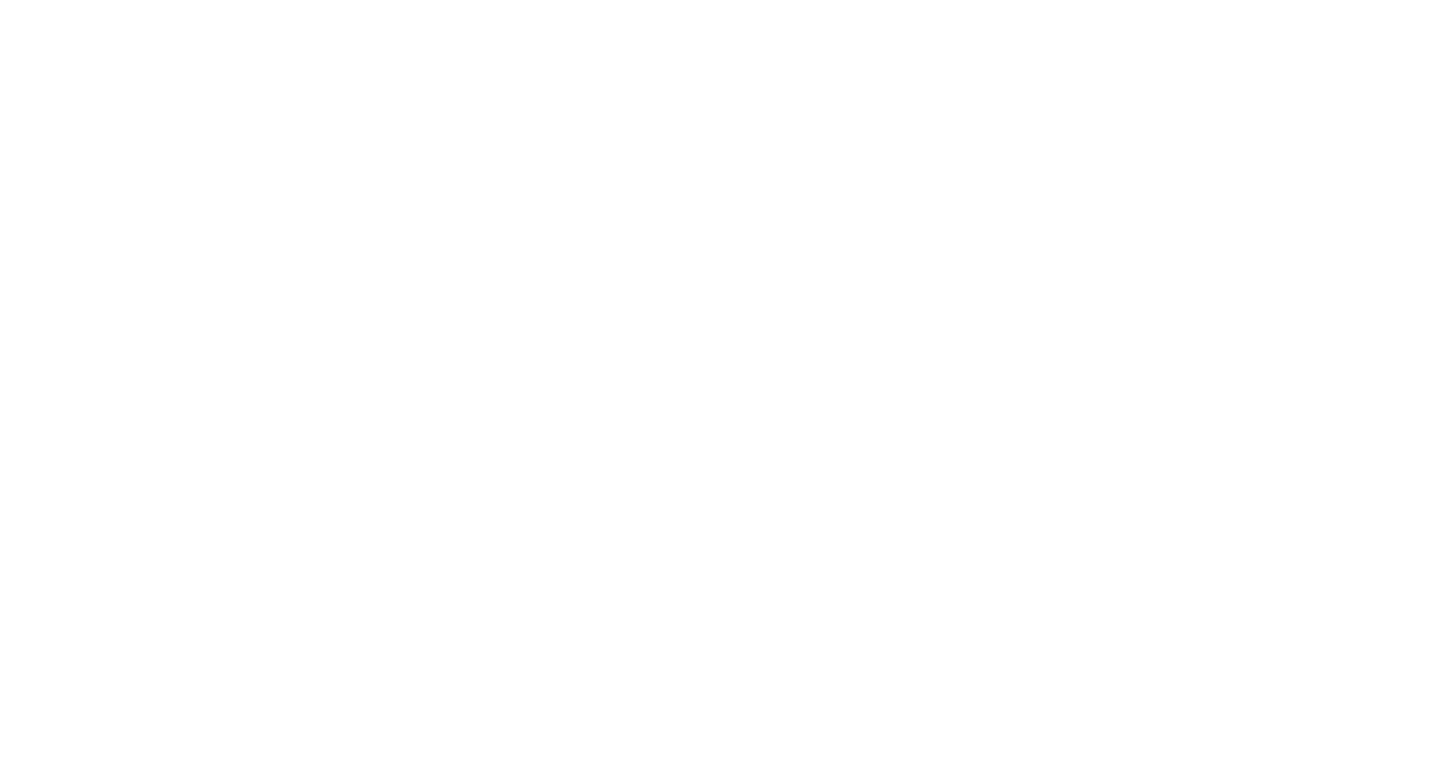 scroll, scrollTop: 0, scrollLeft: 0, axis: both 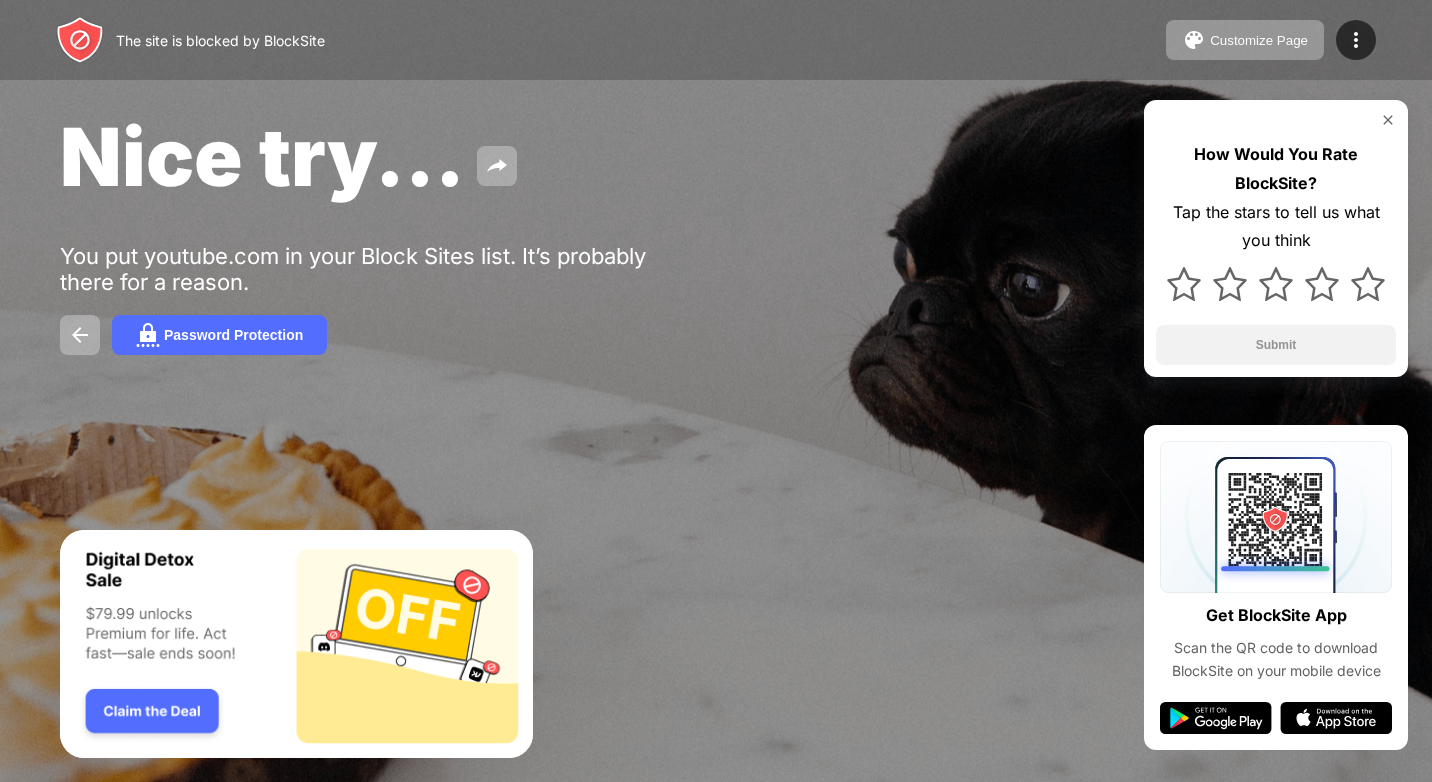 click at bounding box center (1276, 517) 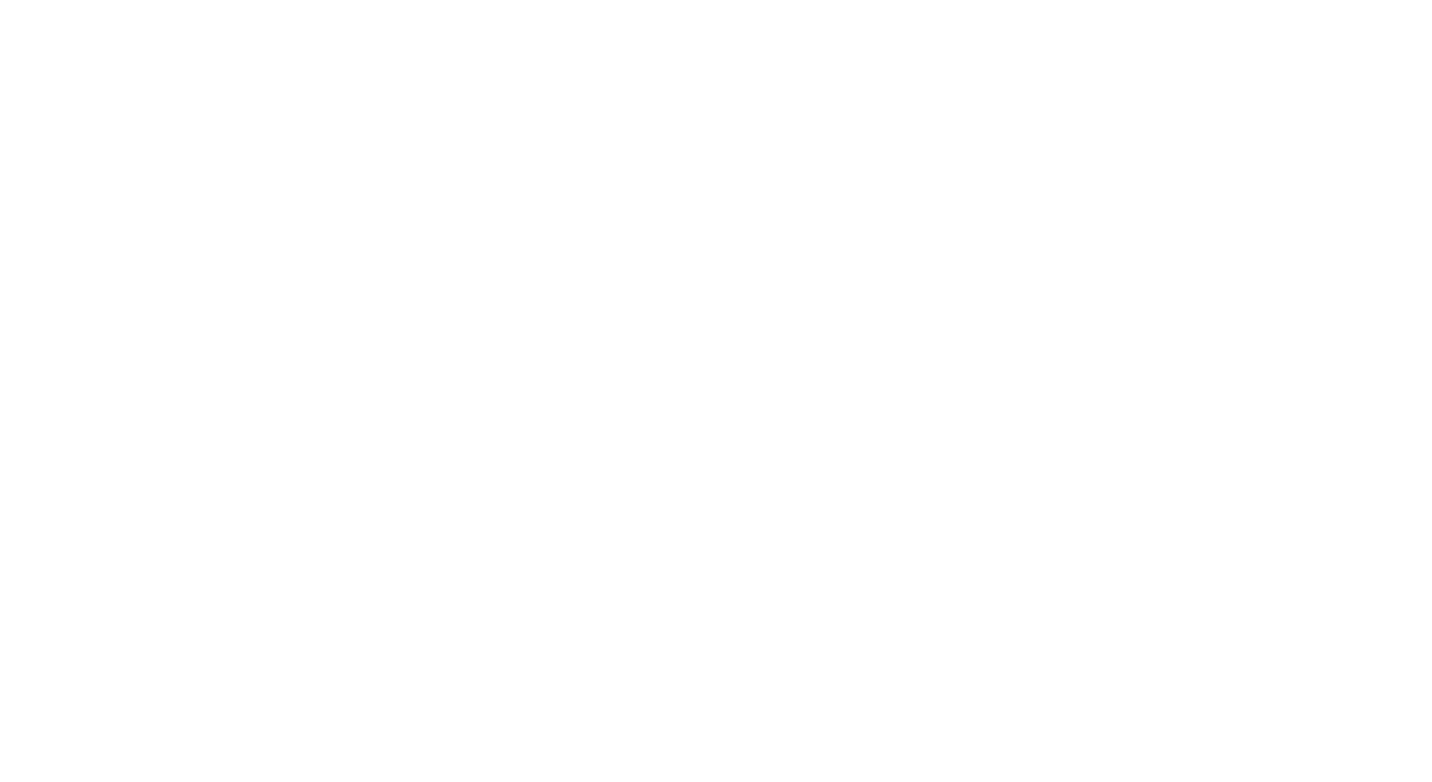 scroll, scrollTop: 0, scrollLeft: 0, axis: both 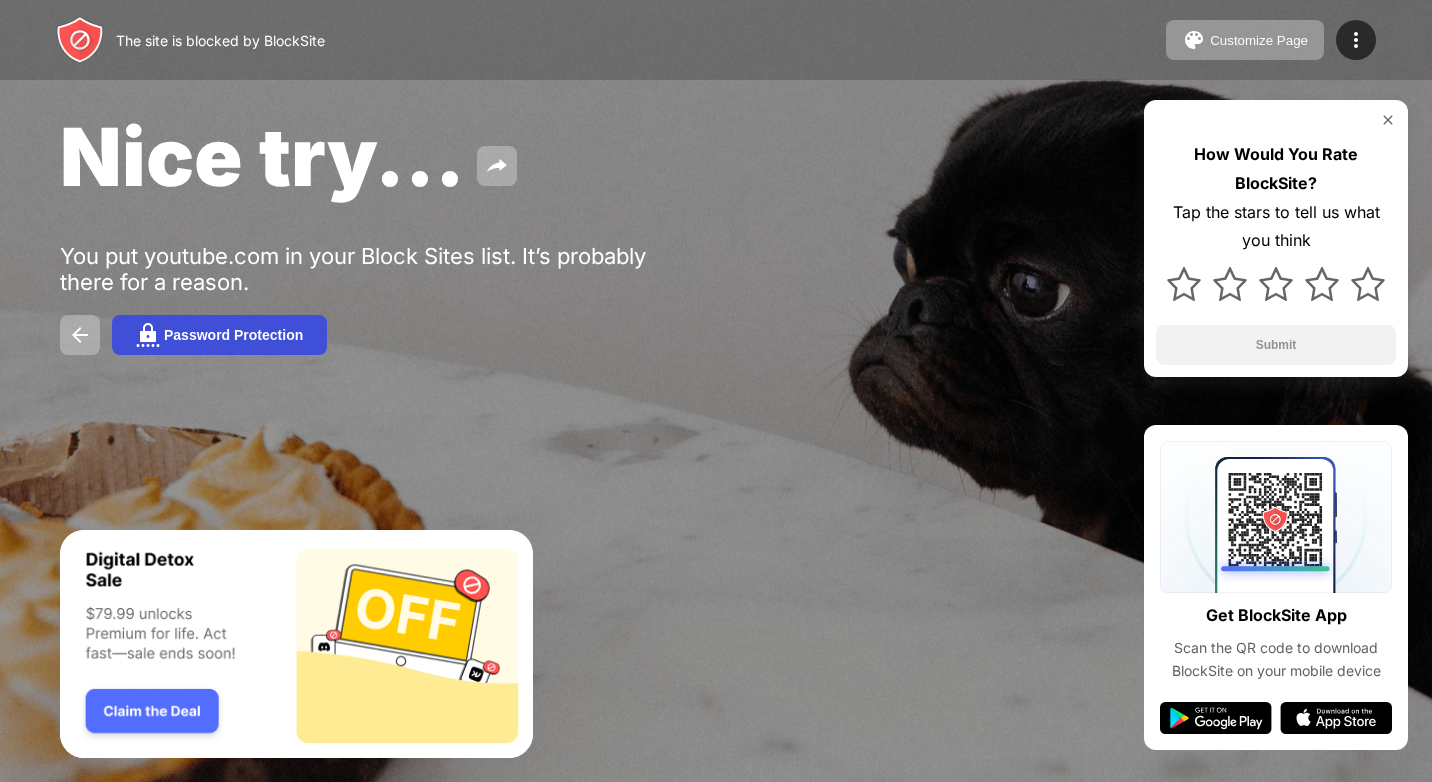 click on "Password Protection" at bounding box center (233, 335) 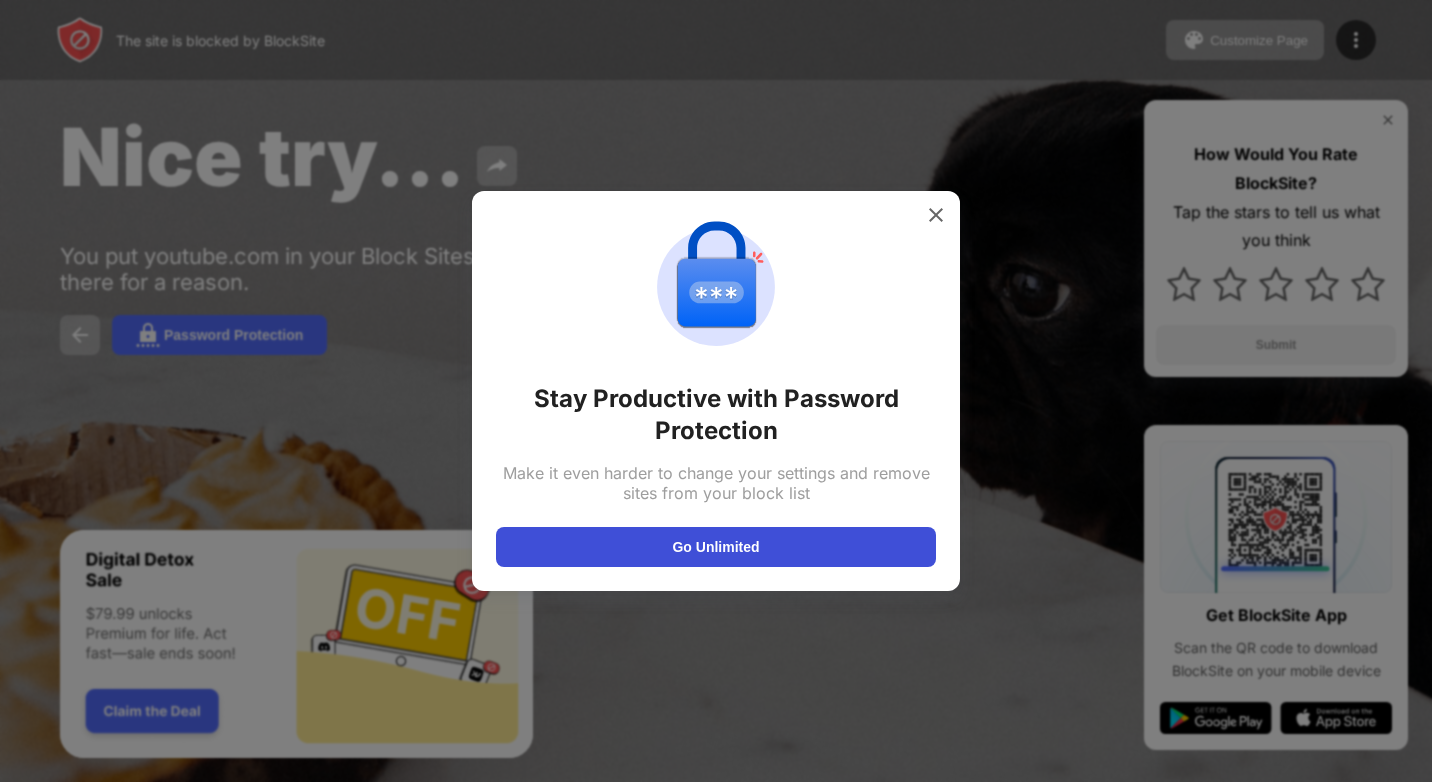 click on "Go Unlimited" at bounding box center [716, 547] 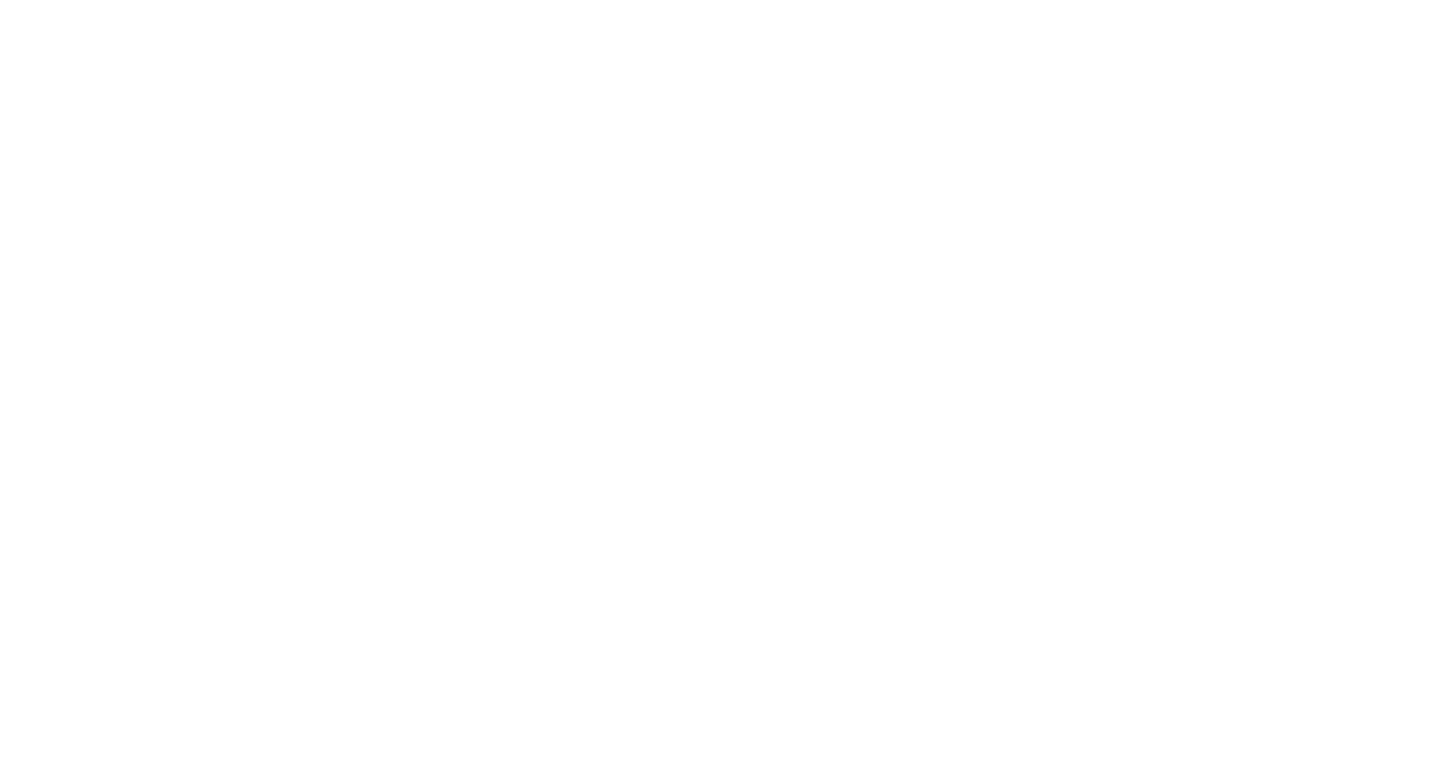 scroll, scrollTop: 0, scrollLeft: 0, axis: both 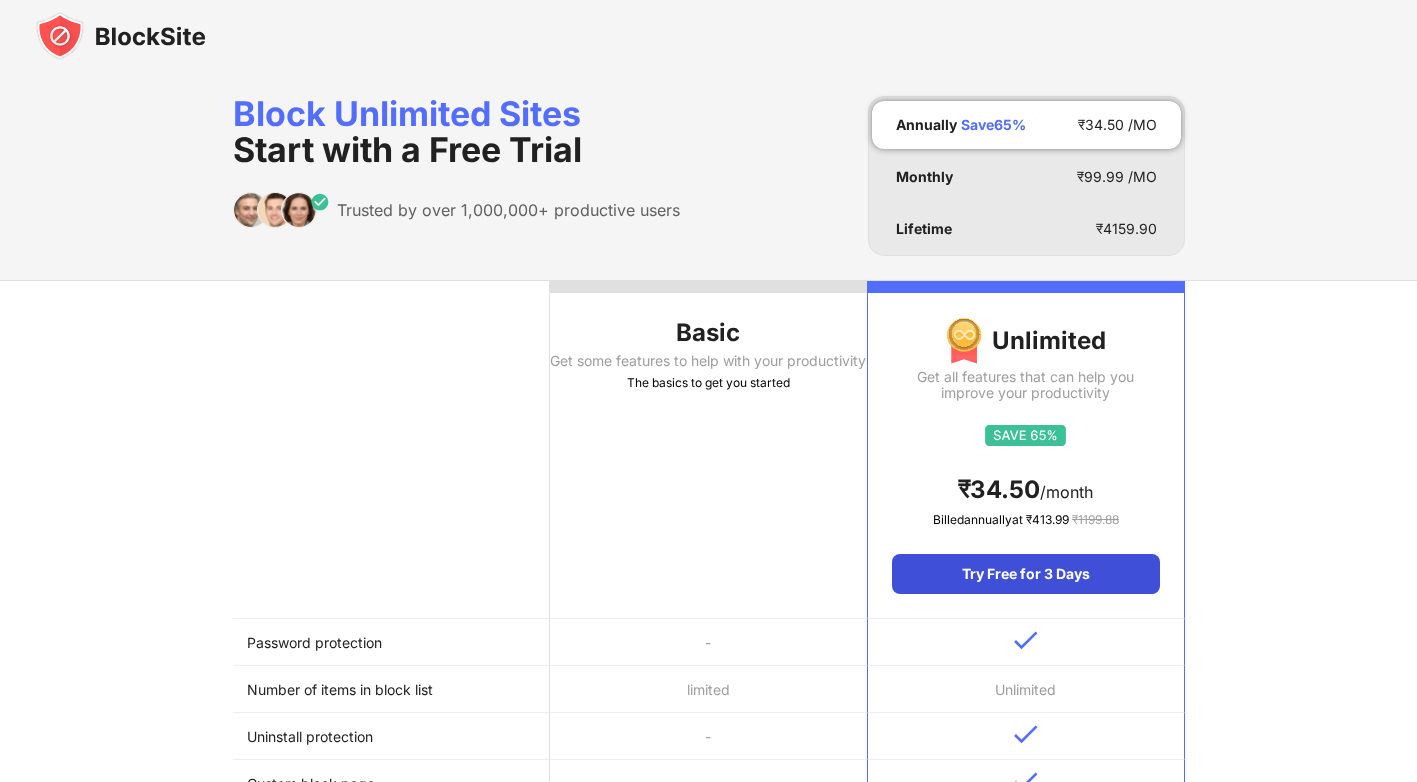 click on "Try Free for 3 Days" at bounding box center (1025, 574) 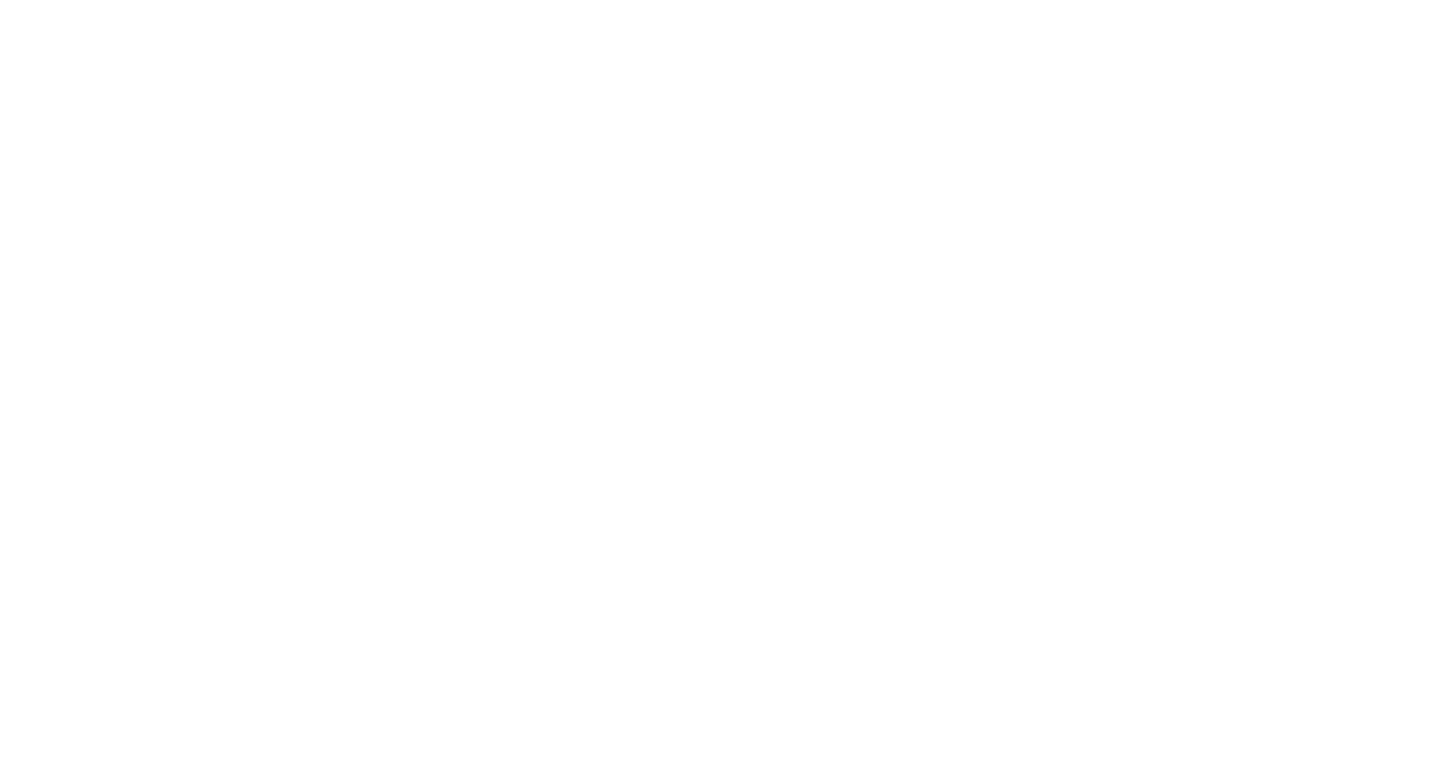 scroll, scrollTop: 0, scrollLeft: 0, axis: both 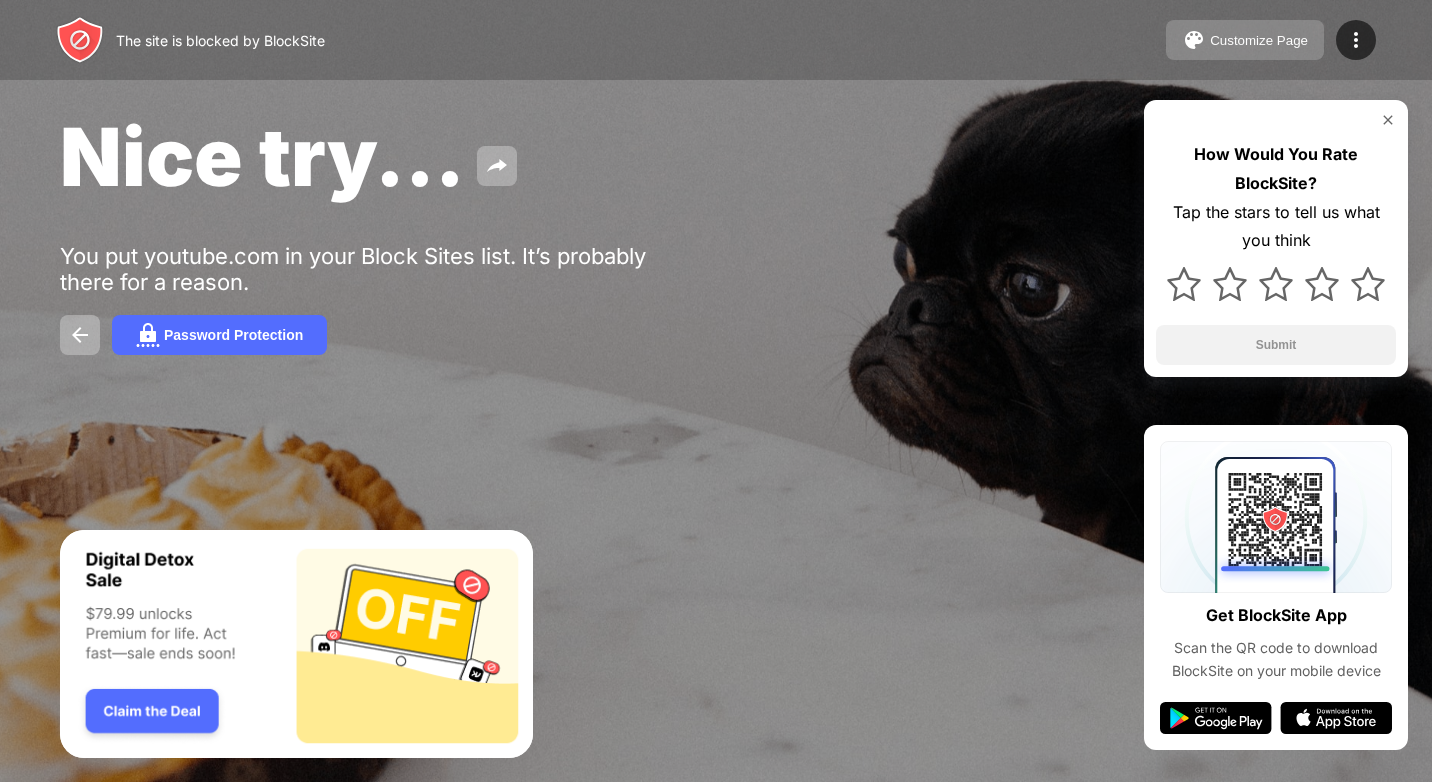 click at bounding box center [1194, 40] 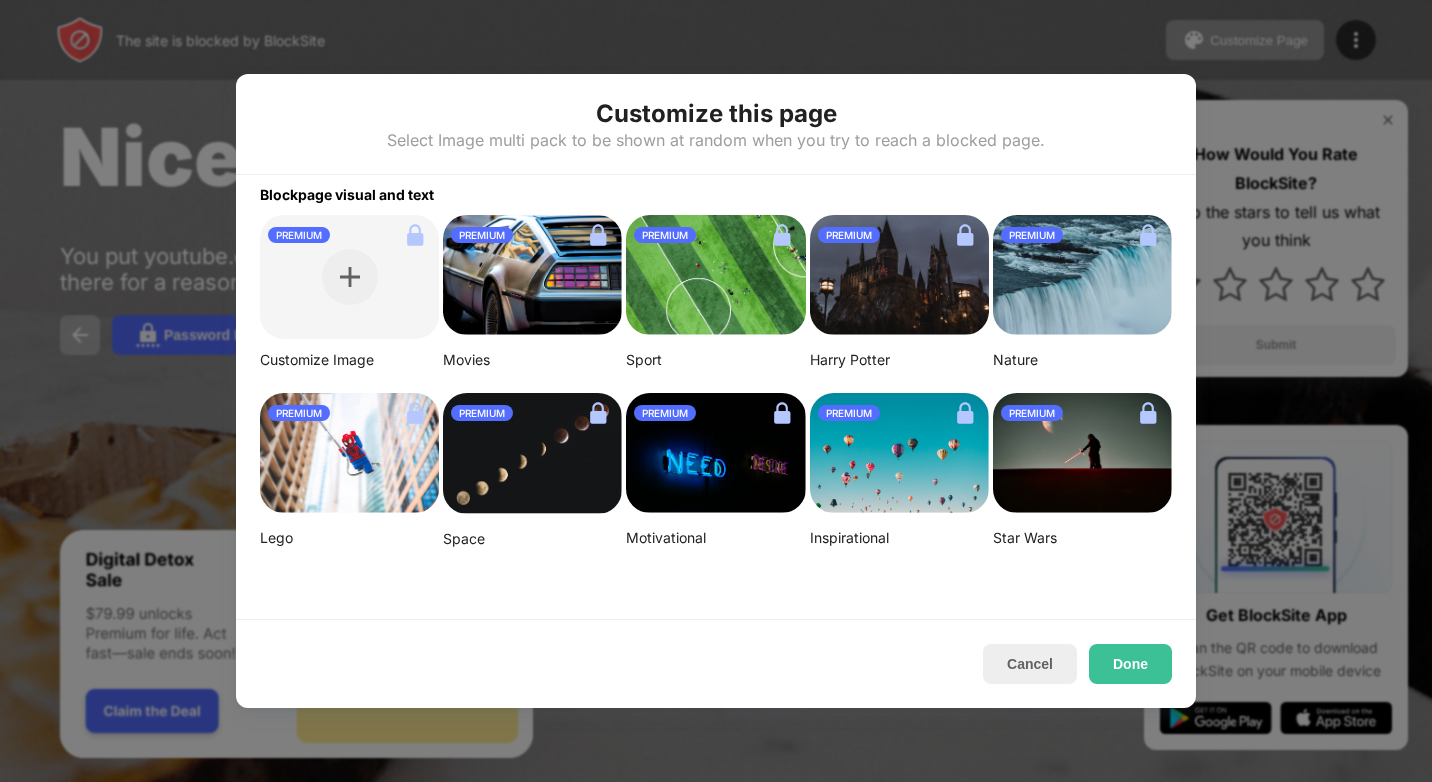 click on "Customize this page Select Image multi pack to be shown at random when you try to reach a blocked page." at bounding box center [716, 124] 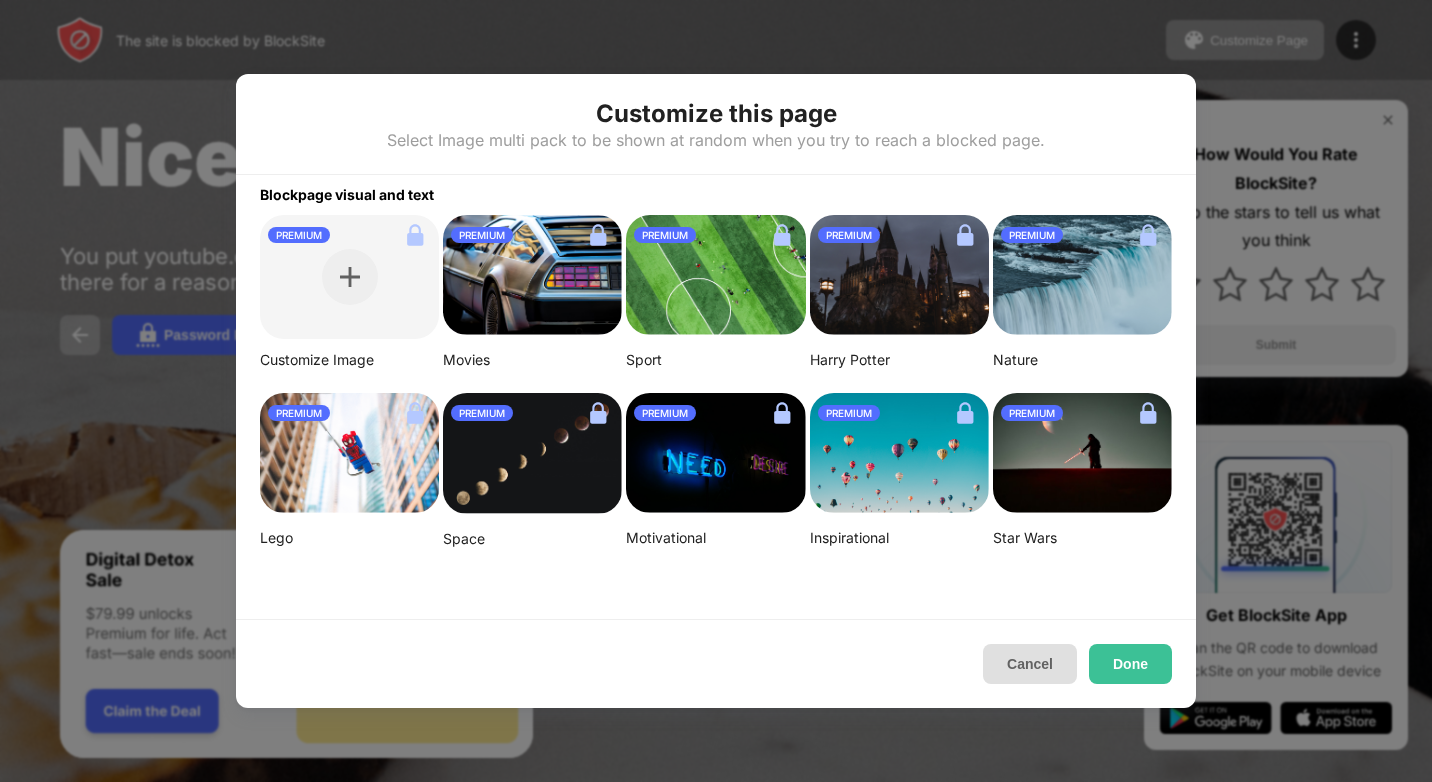 click on "Cancel" at bounding box center (1030, 664) 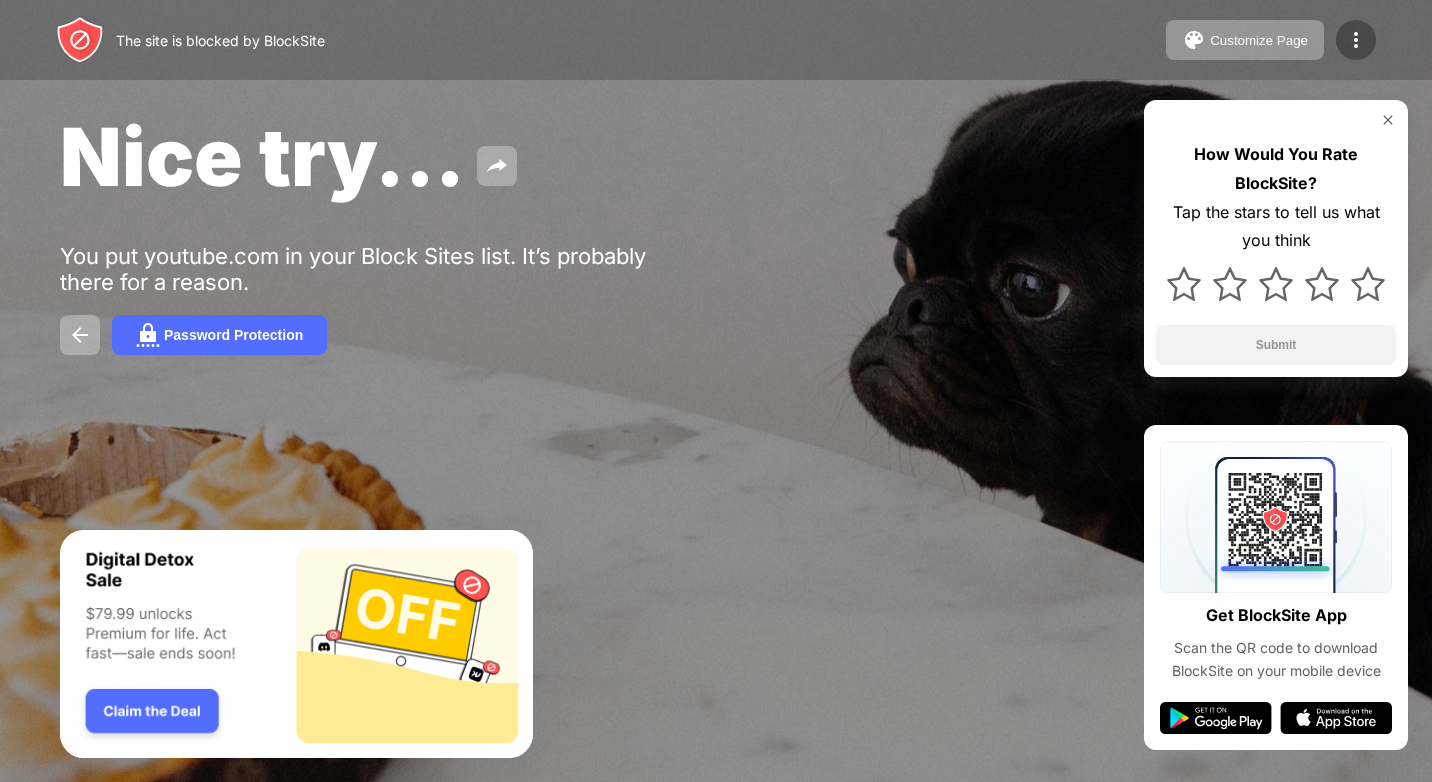 click at bounding box center (1356, 40) 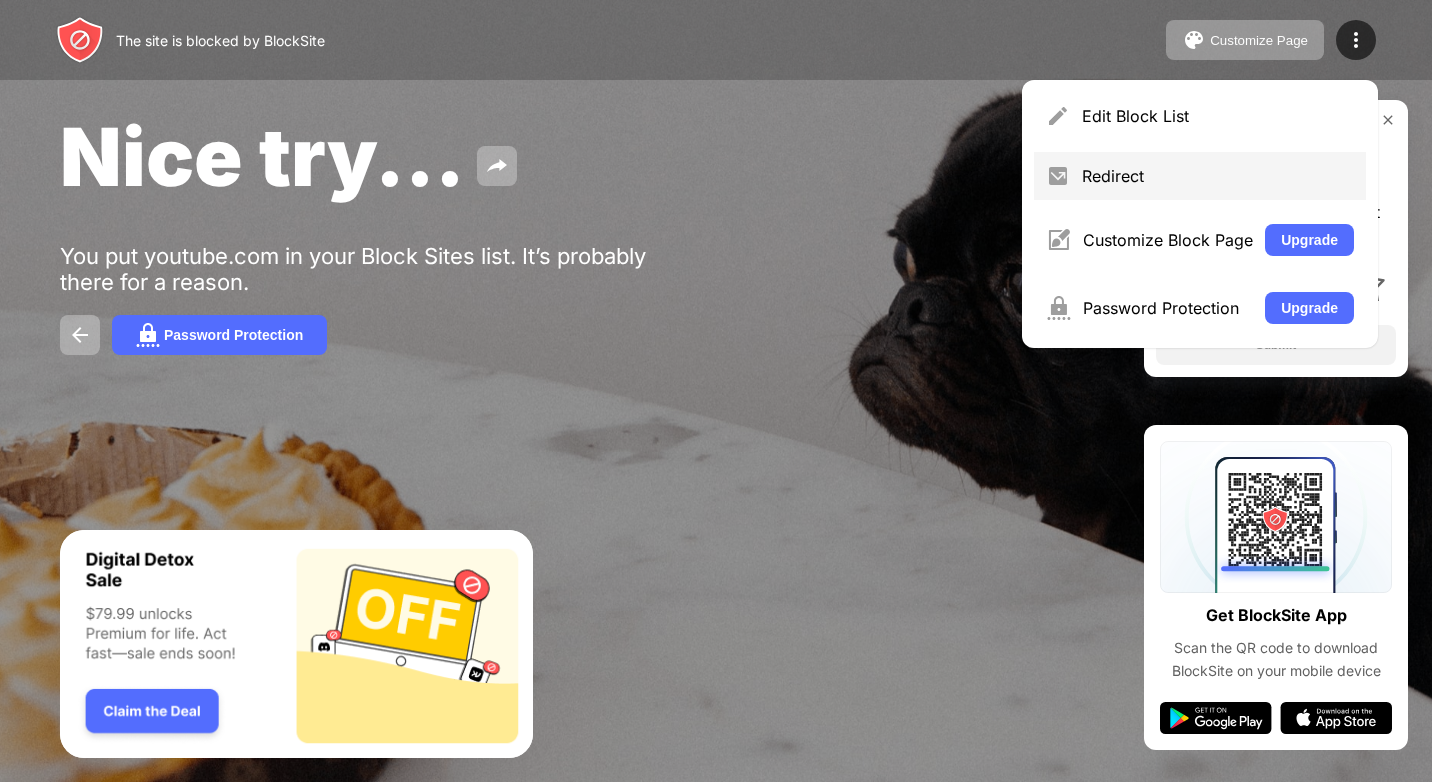 click on "Redirect" at bounding box center (1218, 176) 